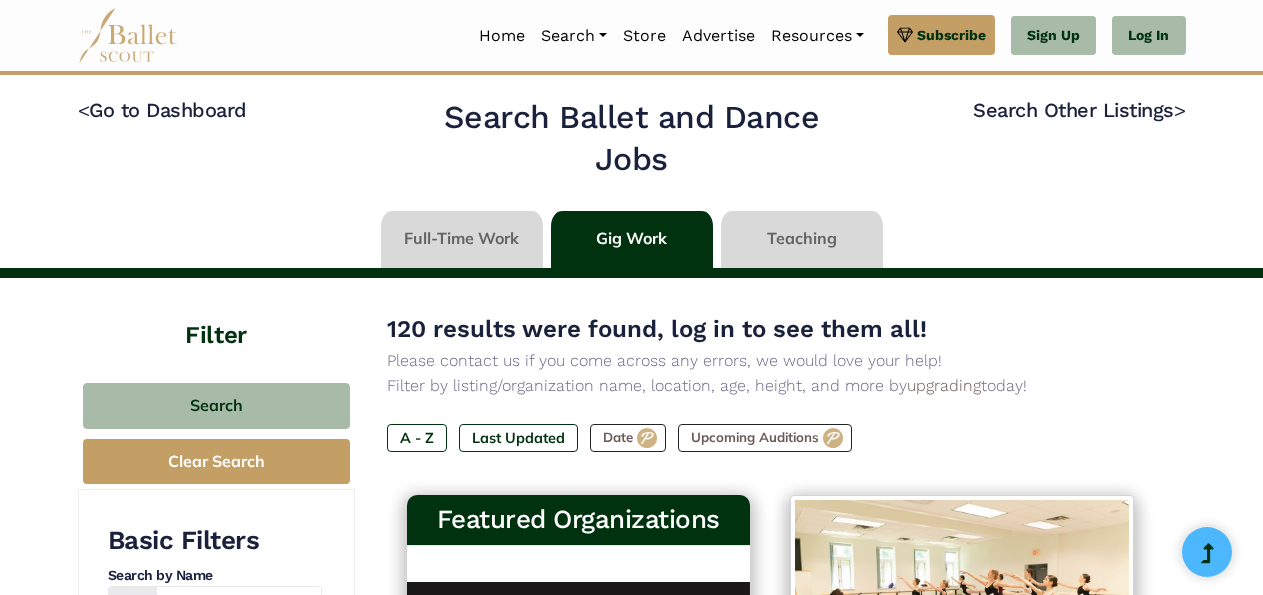scroll, scrollTop: 0, scrollLeft: 0, axis: both 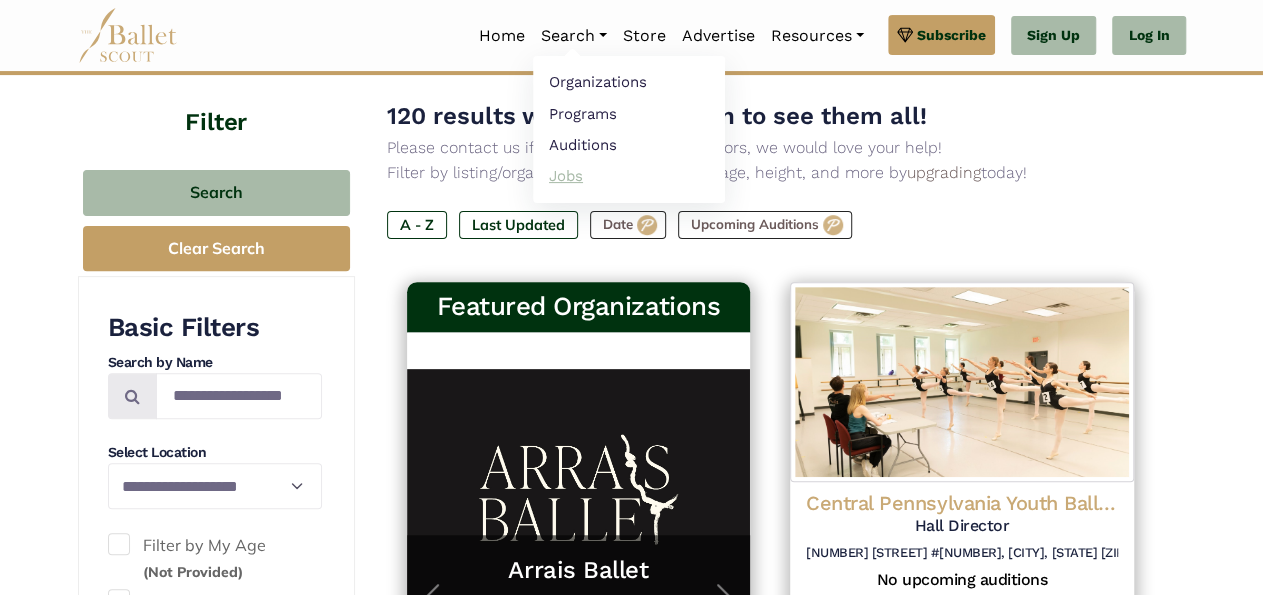 click on "Jobs" at bounding box center (629, 175) 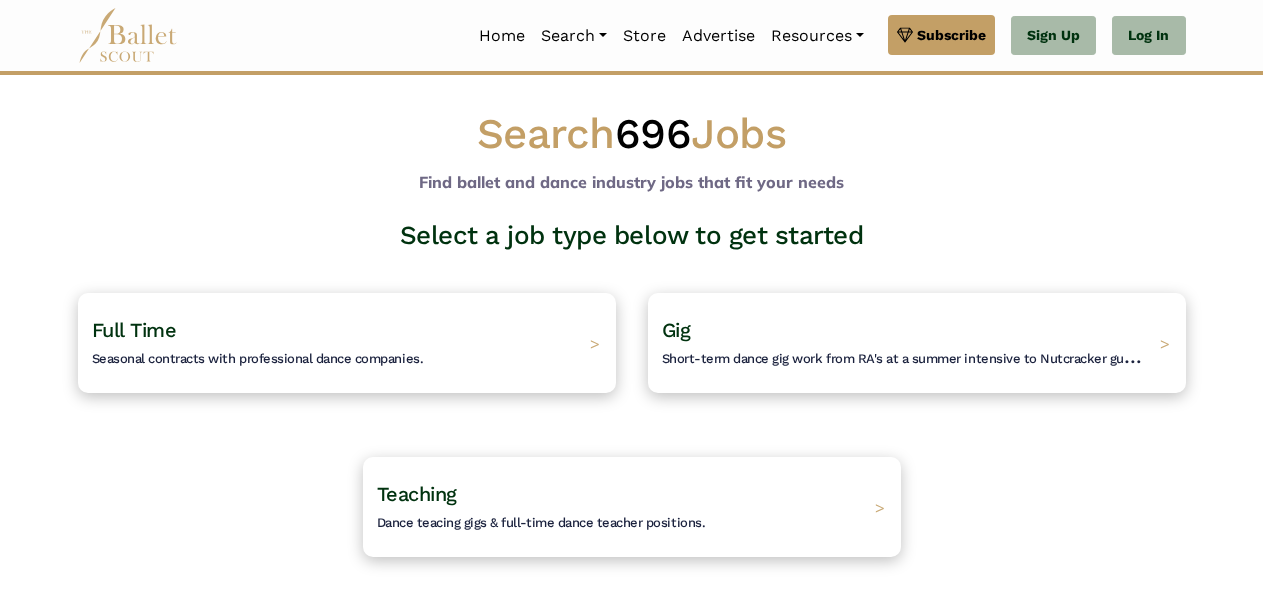 scroll, scrollTop: 0, scrollLeft: 0, axis: both 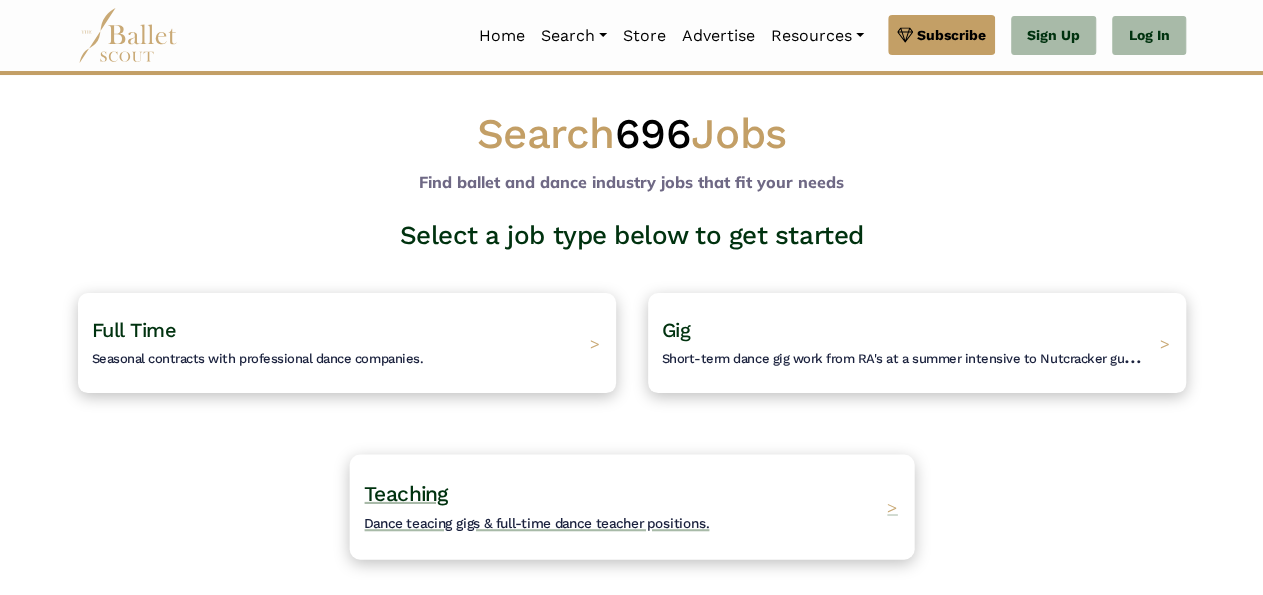 click on "Dance teacing gigs
& full-time dance teacher positions." at bounding box center [536, 523] 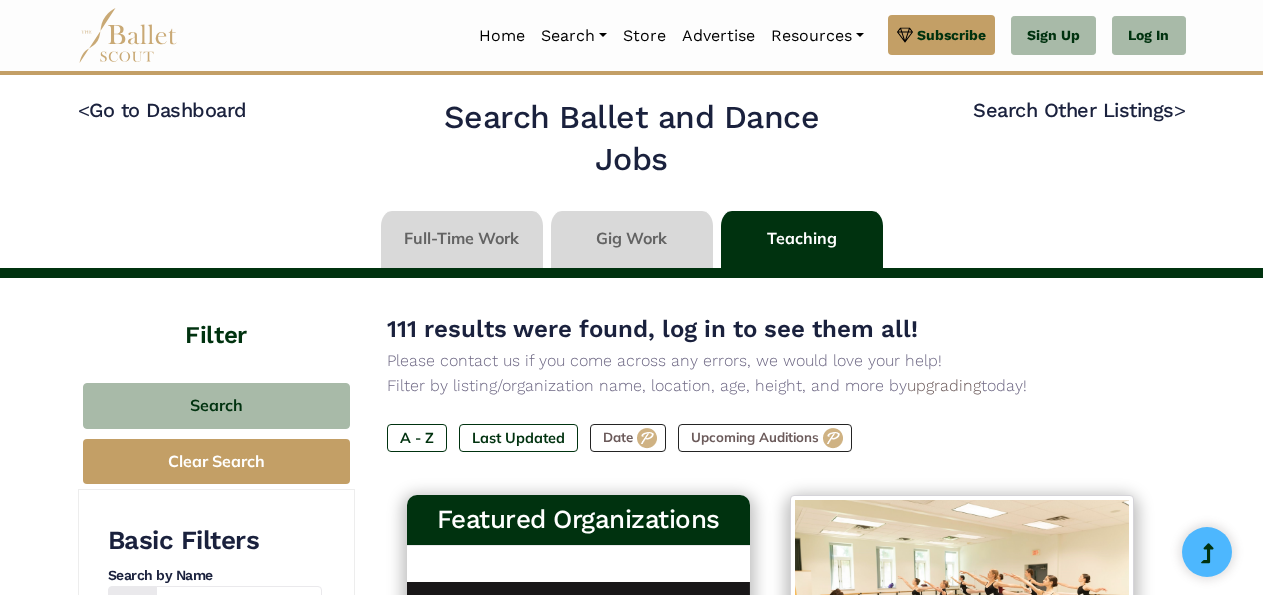 scroll, scrollTop: 0, scrollLeft: 0, axis: both 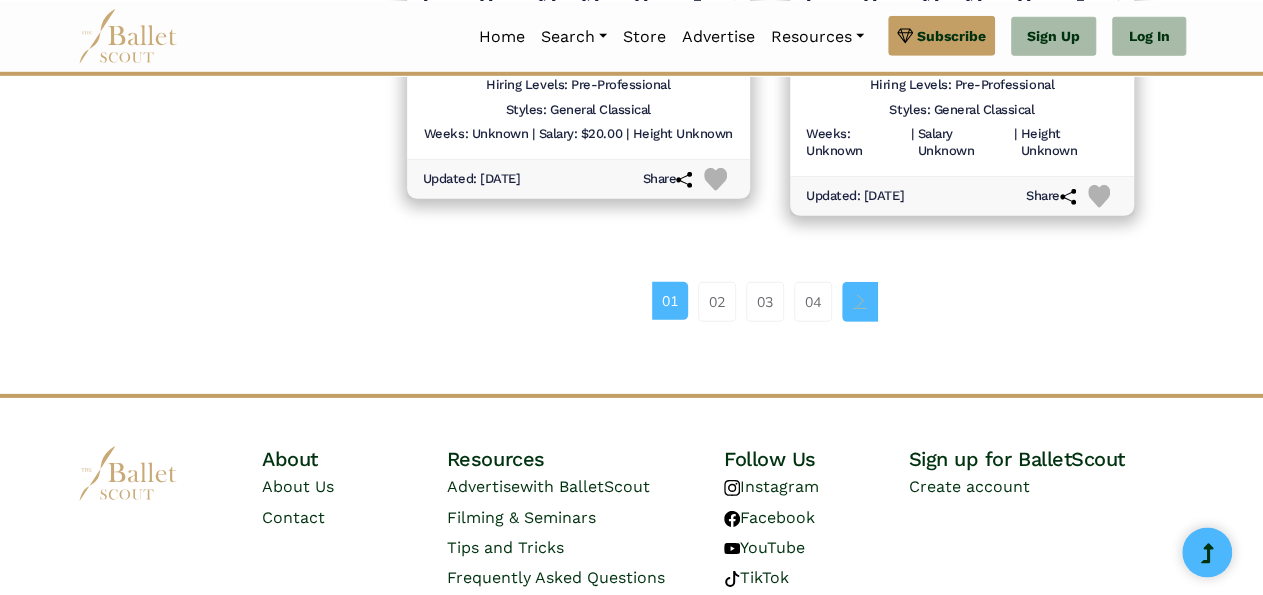 click at bounding box center (860, 300) 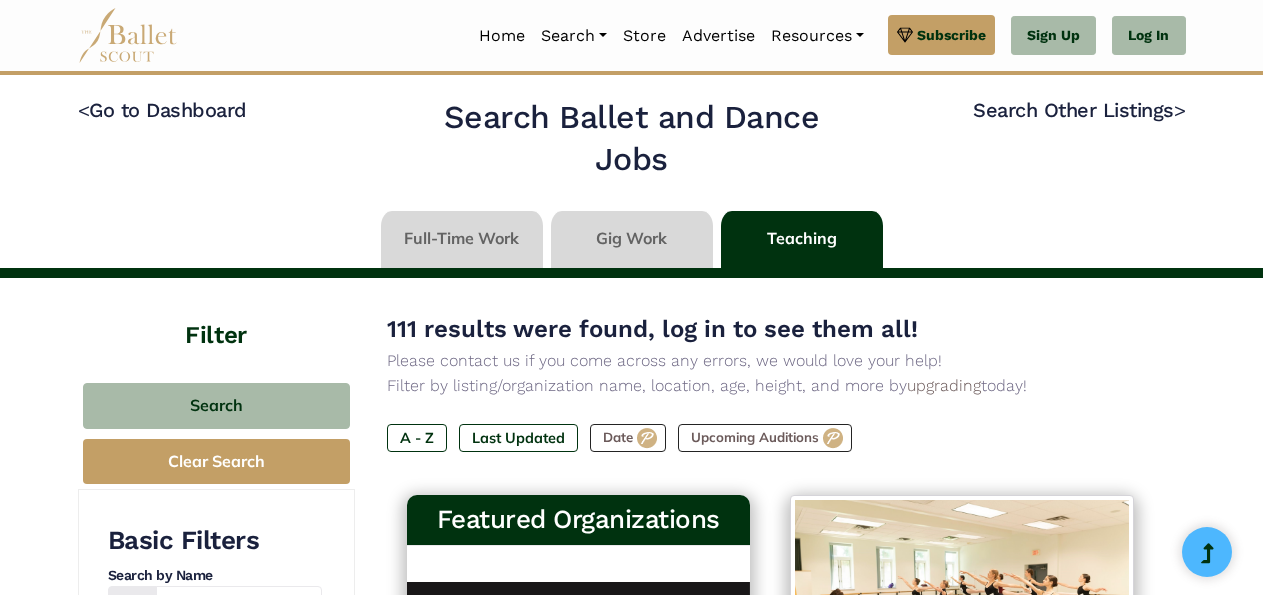 scroll, scrollTop: 0, scrollLeft: 0, axis: both 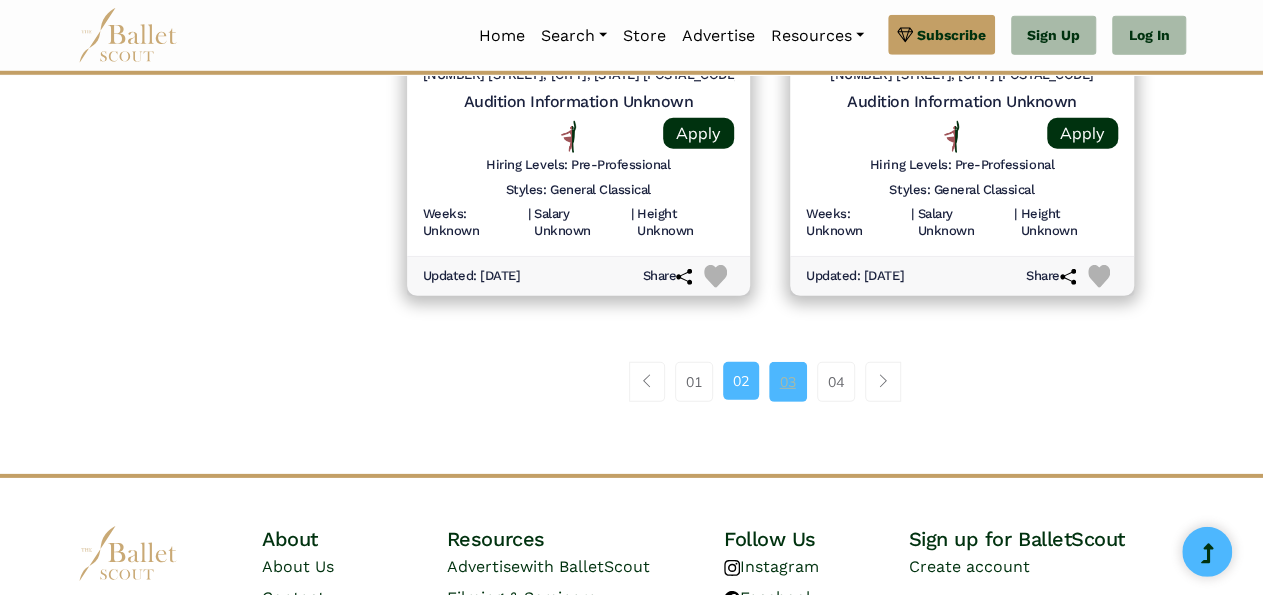 click on "03" at bounding box center [788, 382] 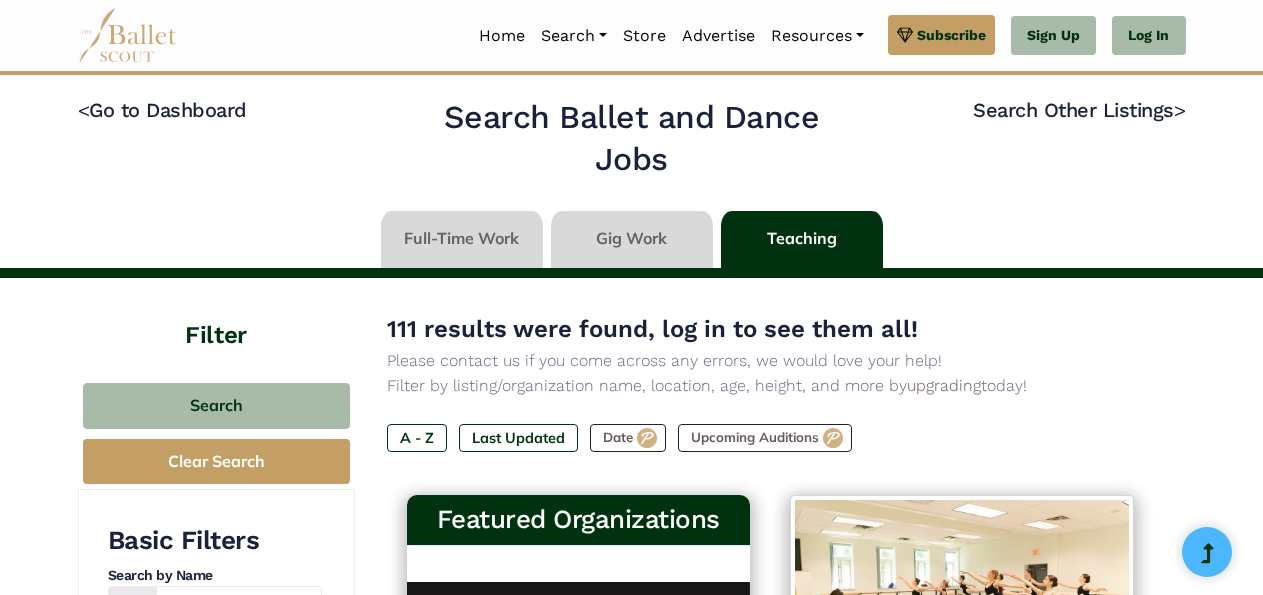 scroll, scrollTop: 0, scrollLeft: 0, axis: both 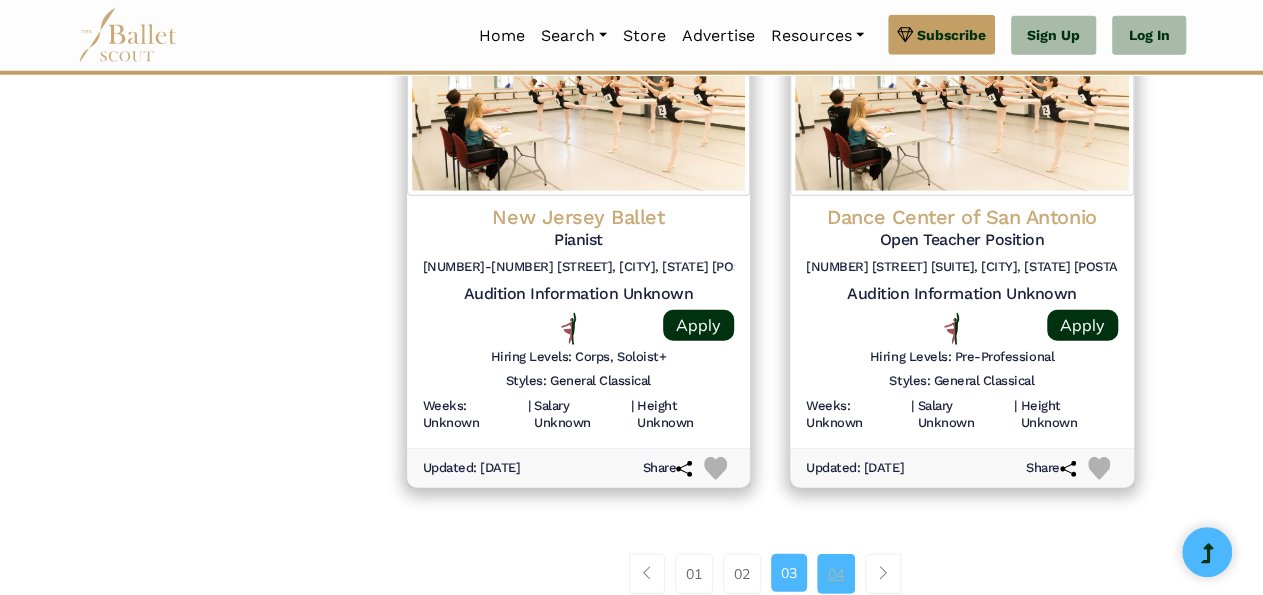 click on "04" at bounding box center [836, 574] 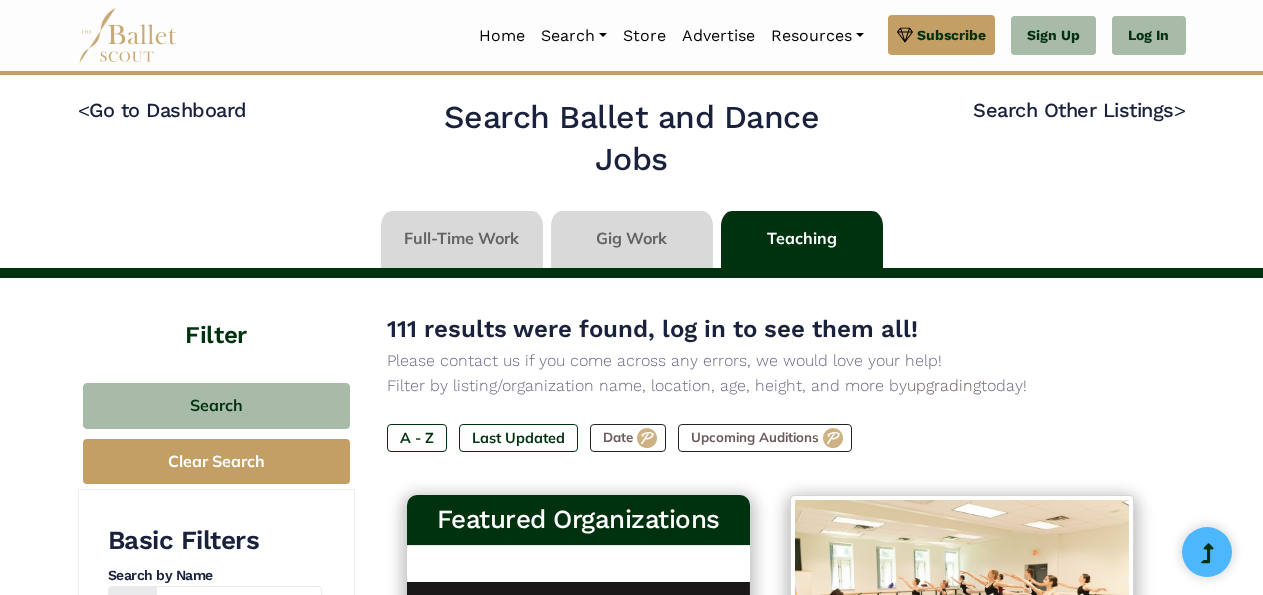 scroll, scrollTop: 0, scrollLeft: 0, axis: both 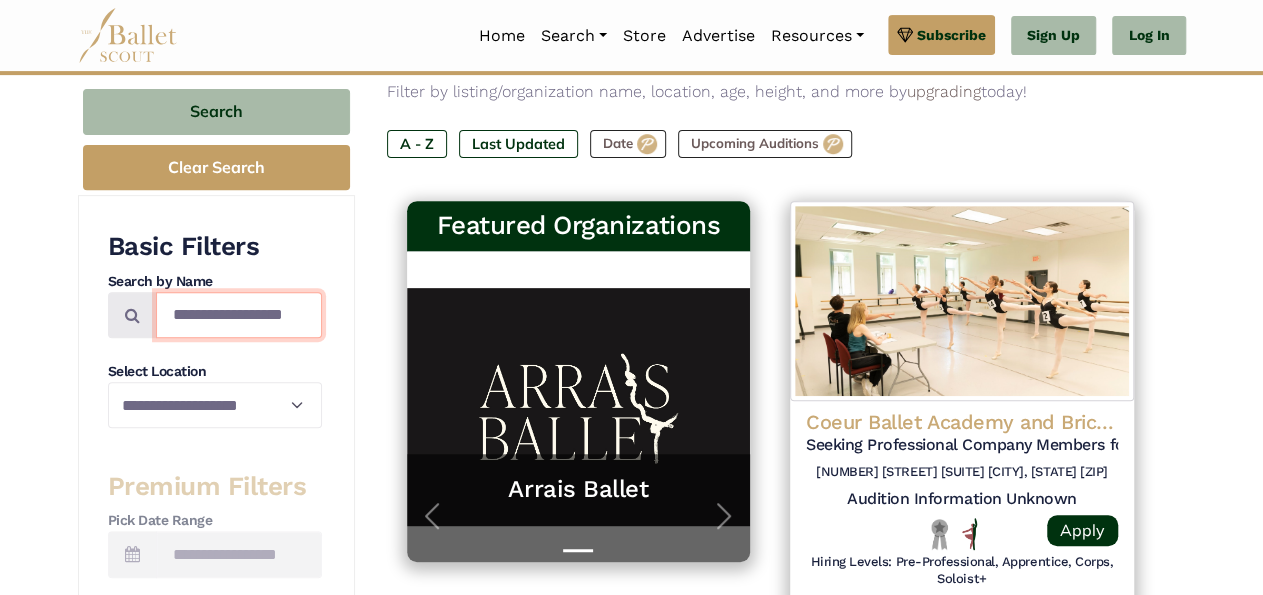 click at bounding box center (239, 315) 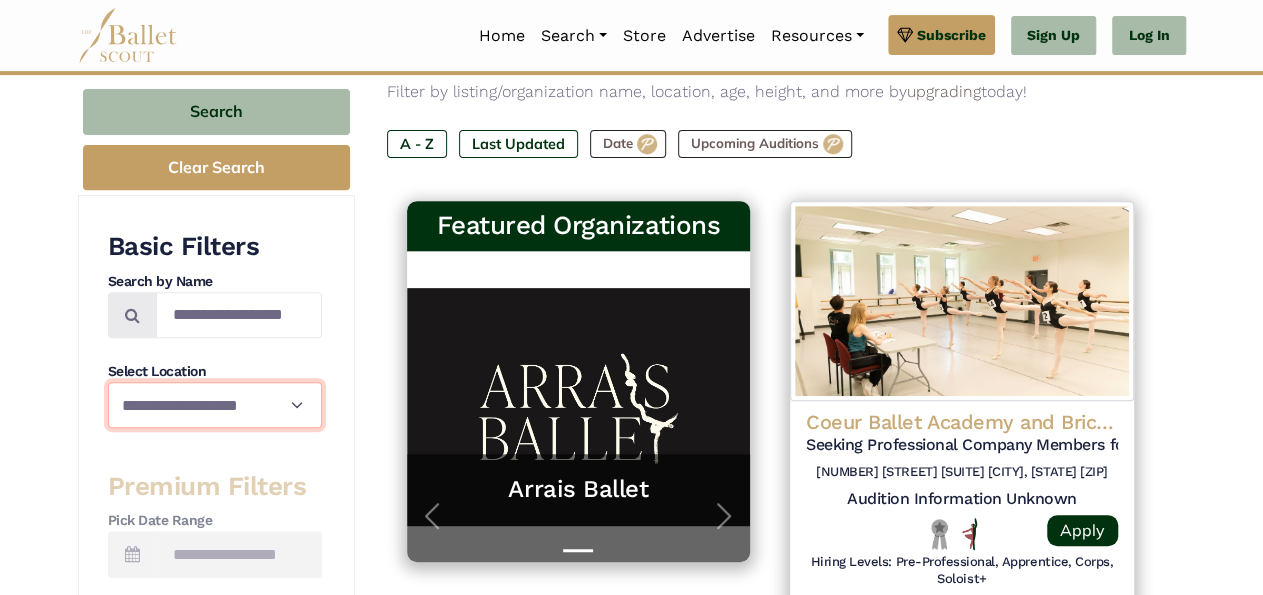 click on "**********" at bounding box center (215, 405) 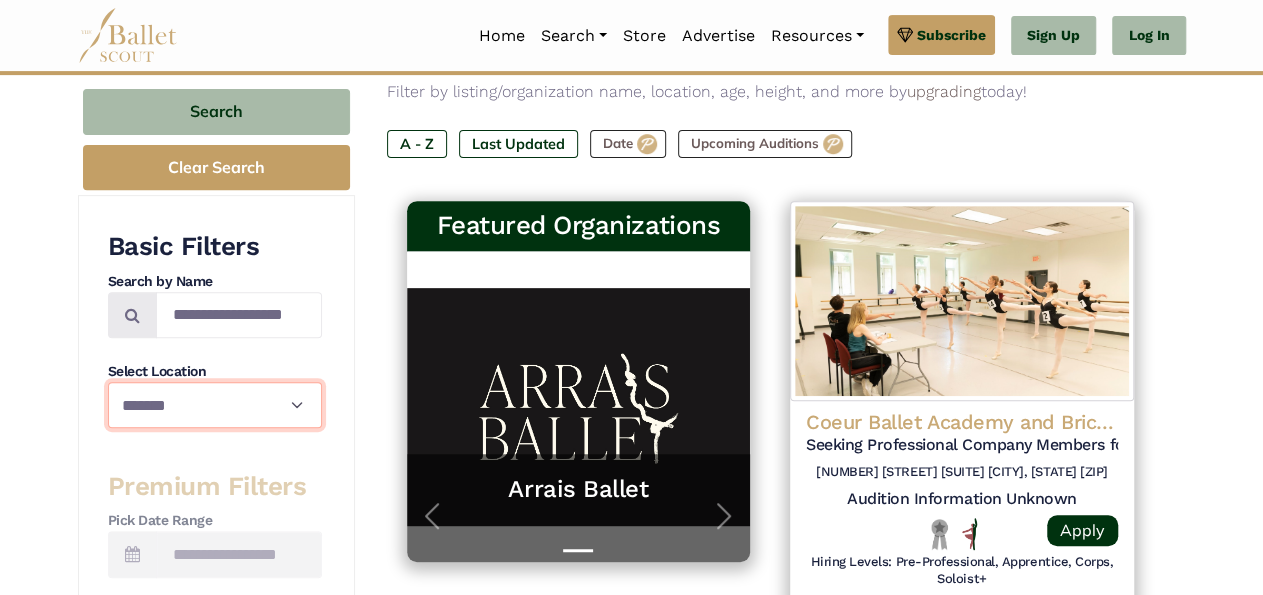 click on "**********" at bounding box center [0, 0] 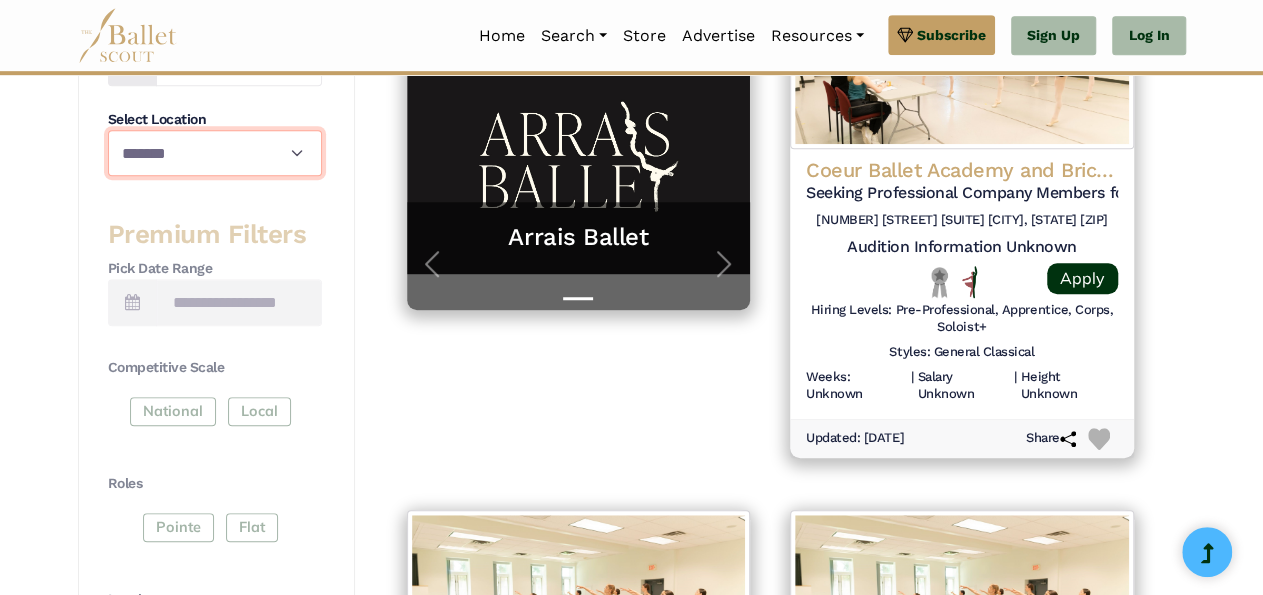 scroll, scrollTop: 549, scrollLeft: 0, axis: vertical 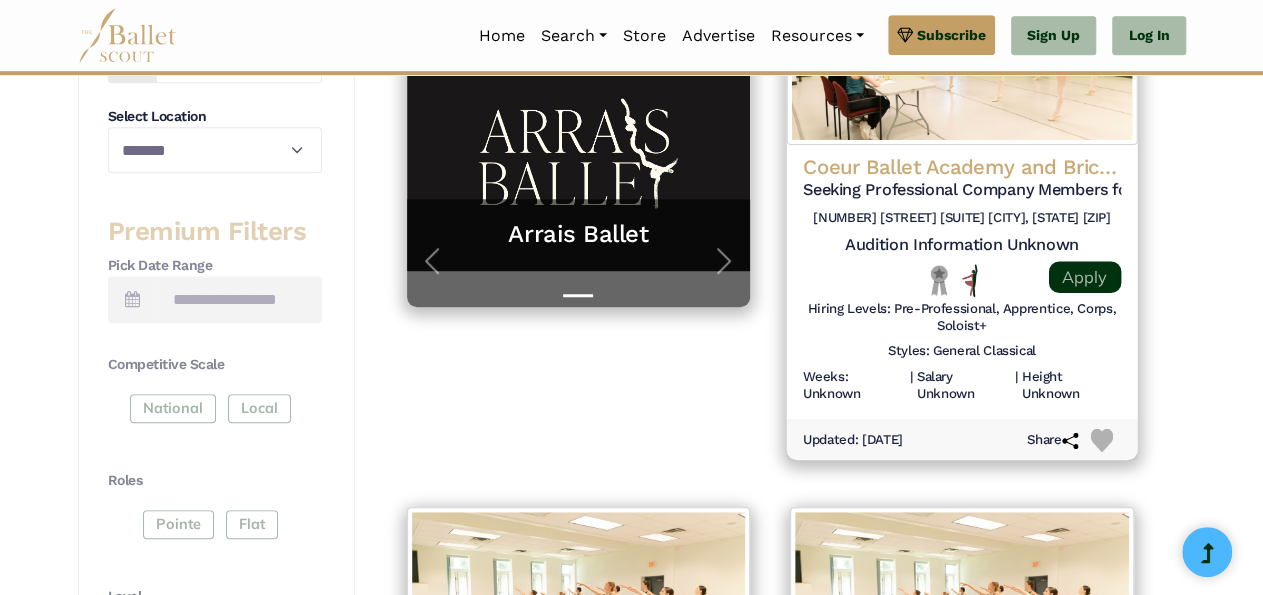 click on "Apply" at bounding box center (1084, 277) 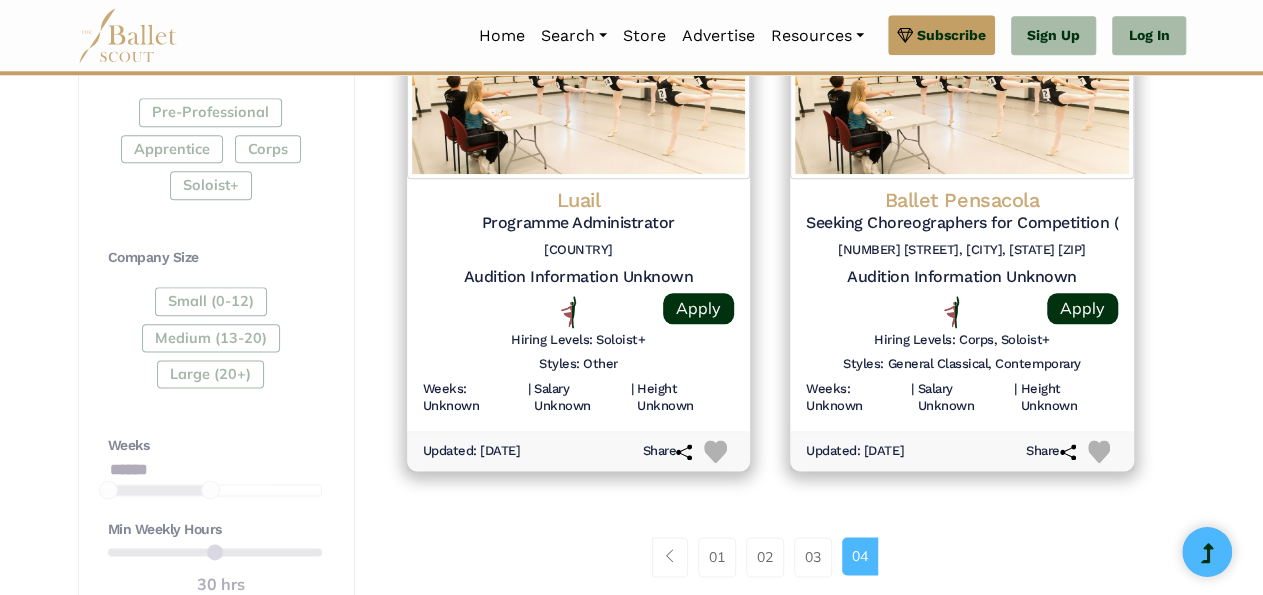 scroll, scrollTop: 1121, scrollLeft: 0, axis: vertical 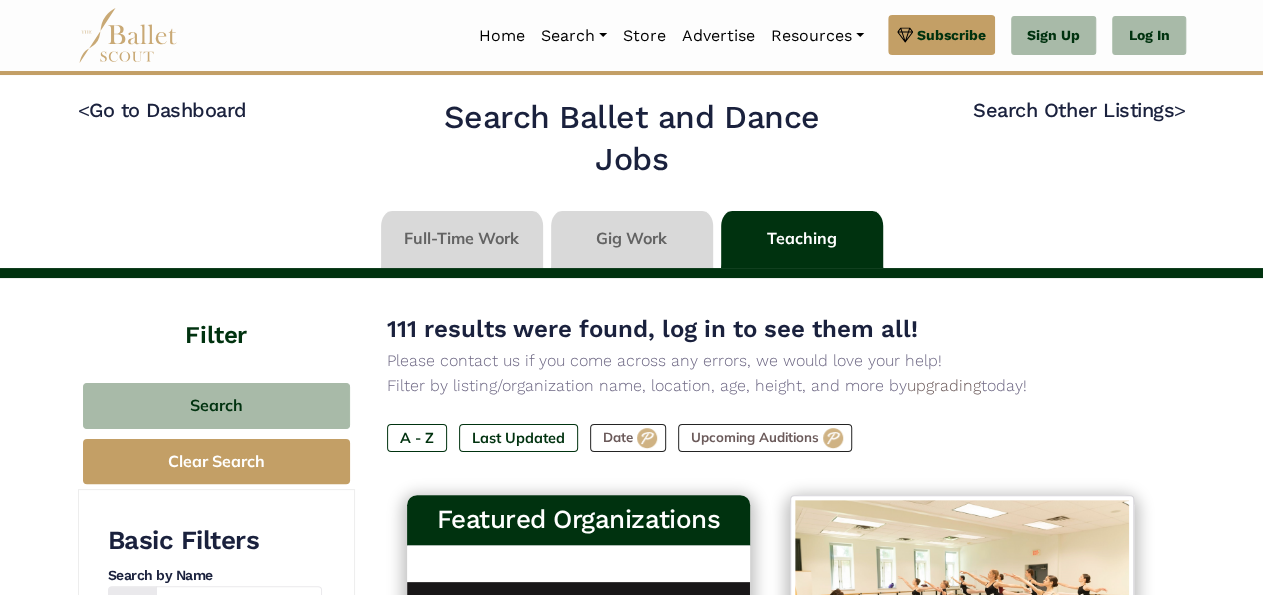 click at bounding box center [632, 239] 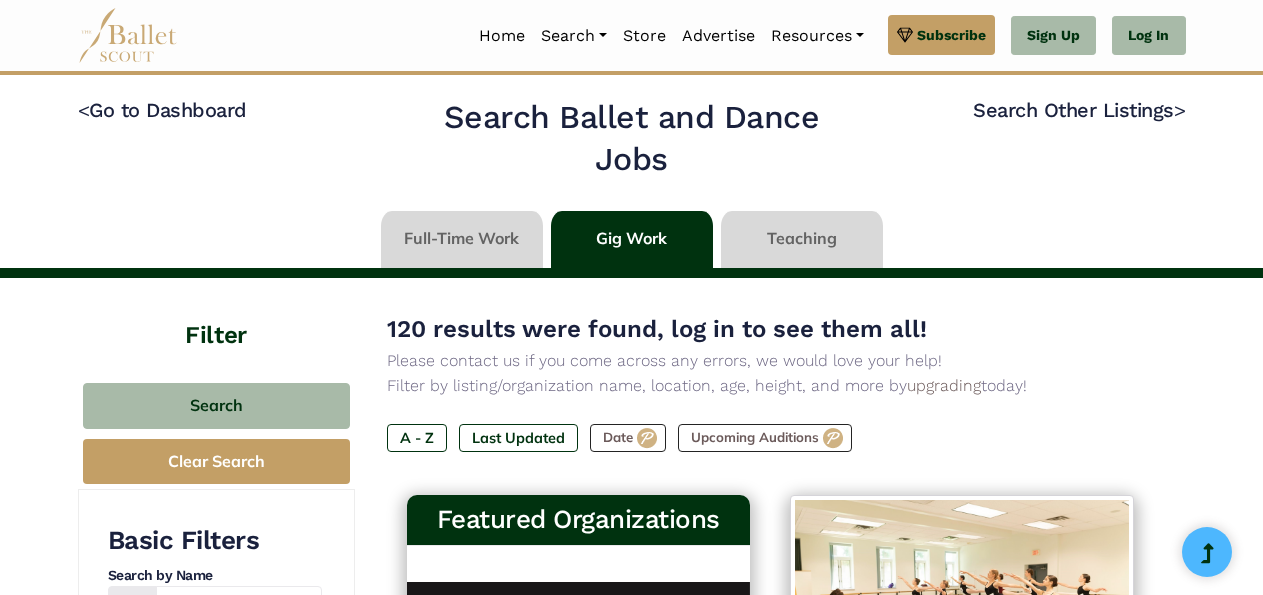 scroll, scrollTop: 0, scrollLeft: 0, axis: both 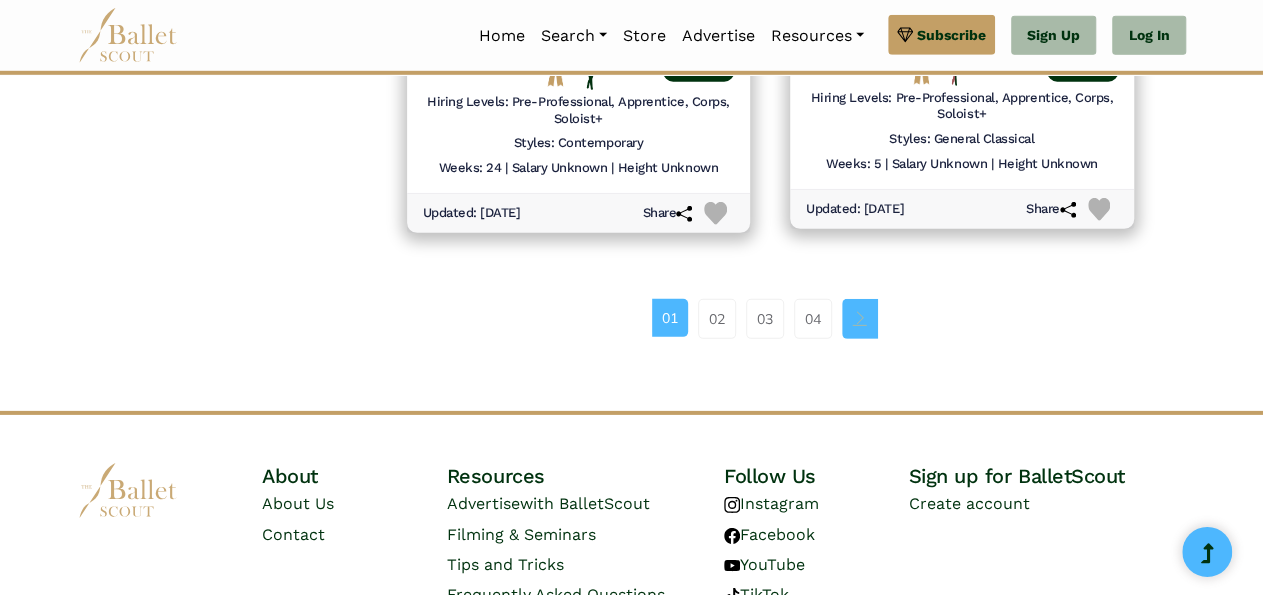 click at bounding box center (860, 319) 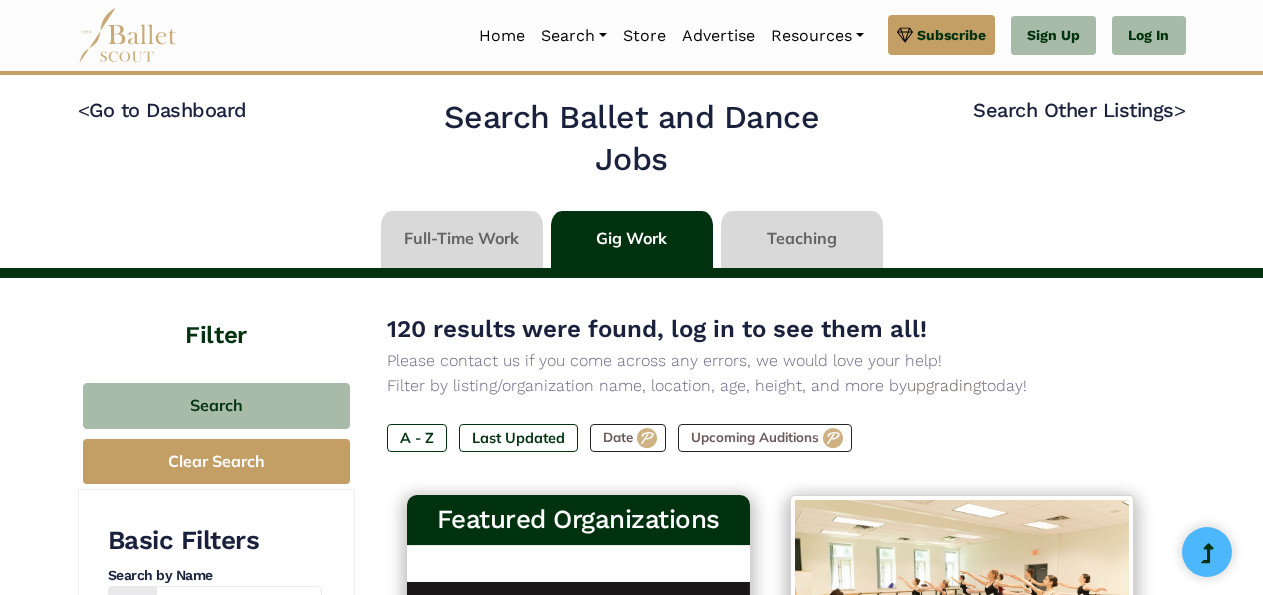 scroll, scrollTop: 0, scrollLeft: 0, axis: both 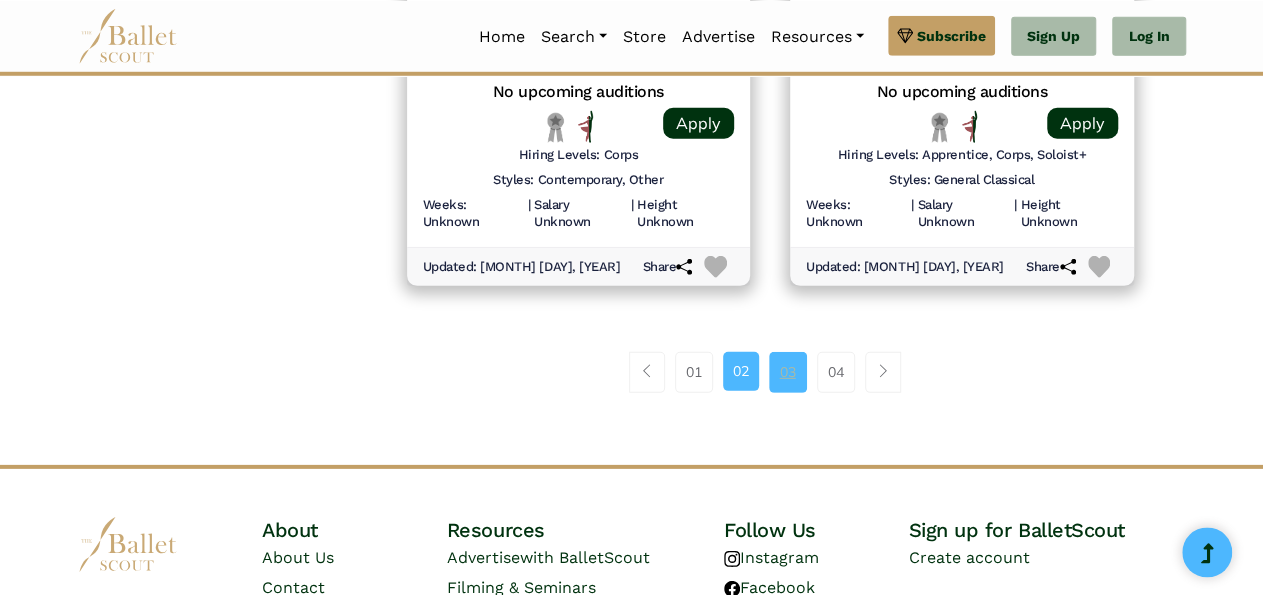 click on "03" at bounding box center [788, 371] 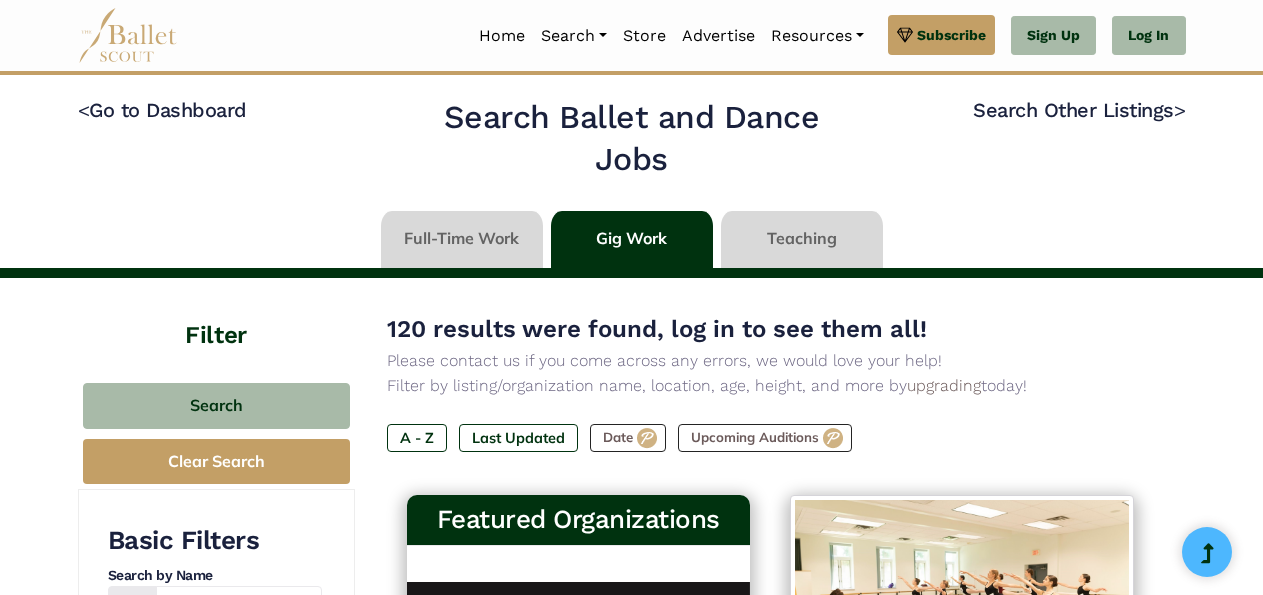 scroll, scrollTop: 0, scrollLeft: 0, axis: both 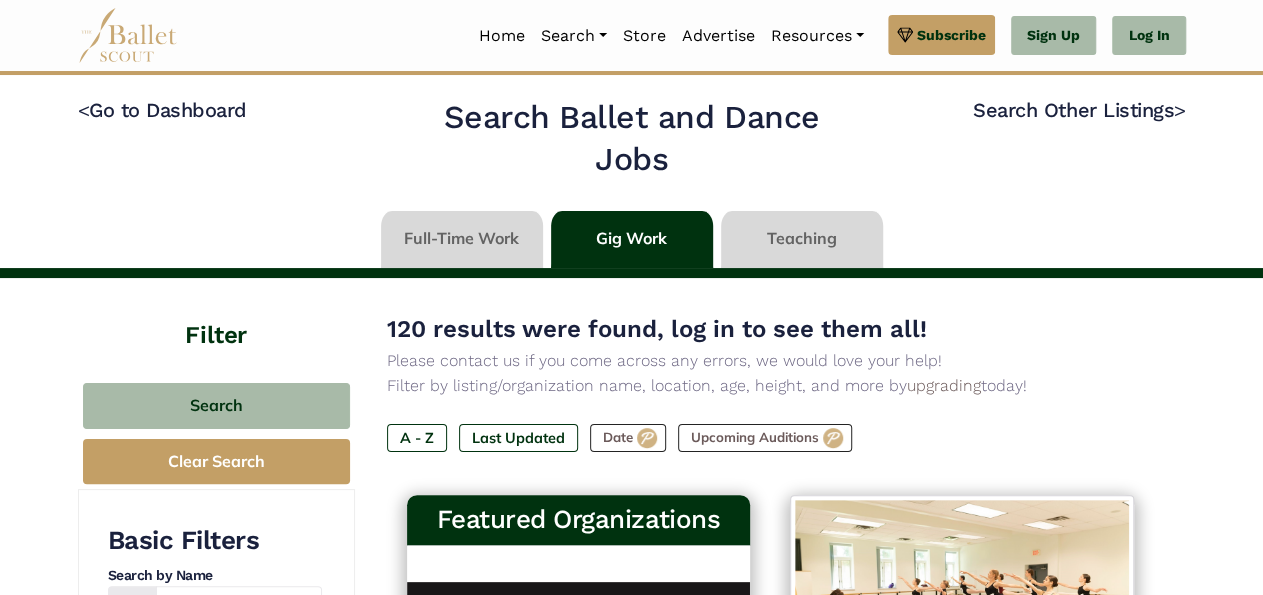 click at bounding box center (462, 239) 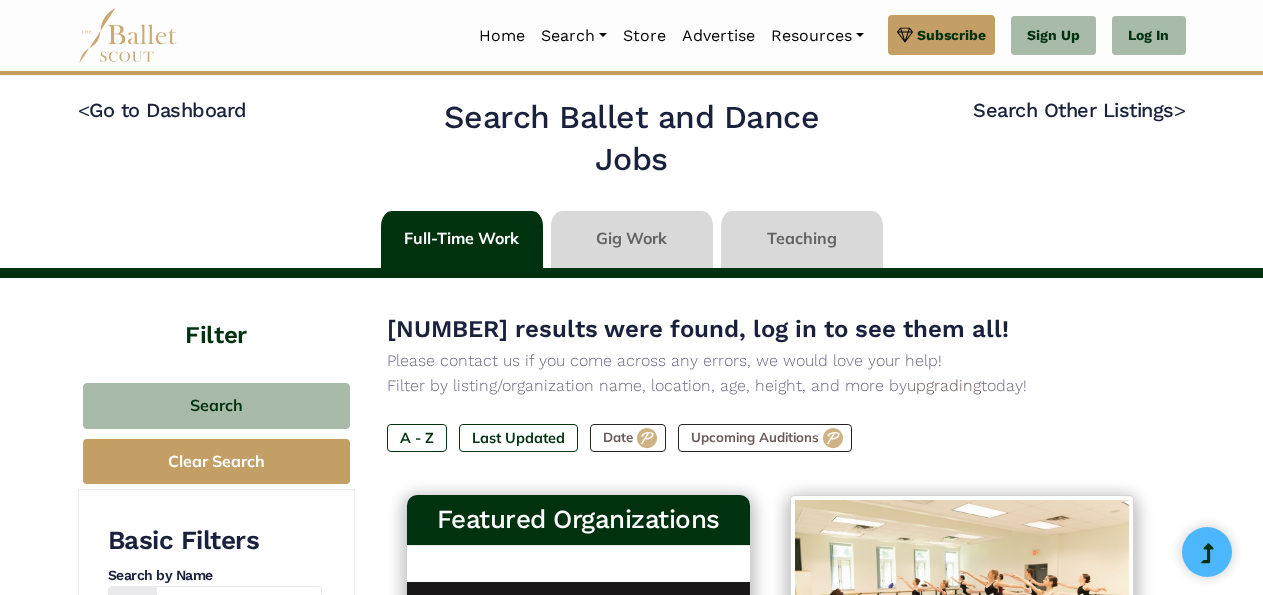 scroll, scrollTop: 0, scrollLeft: 0, axis: both 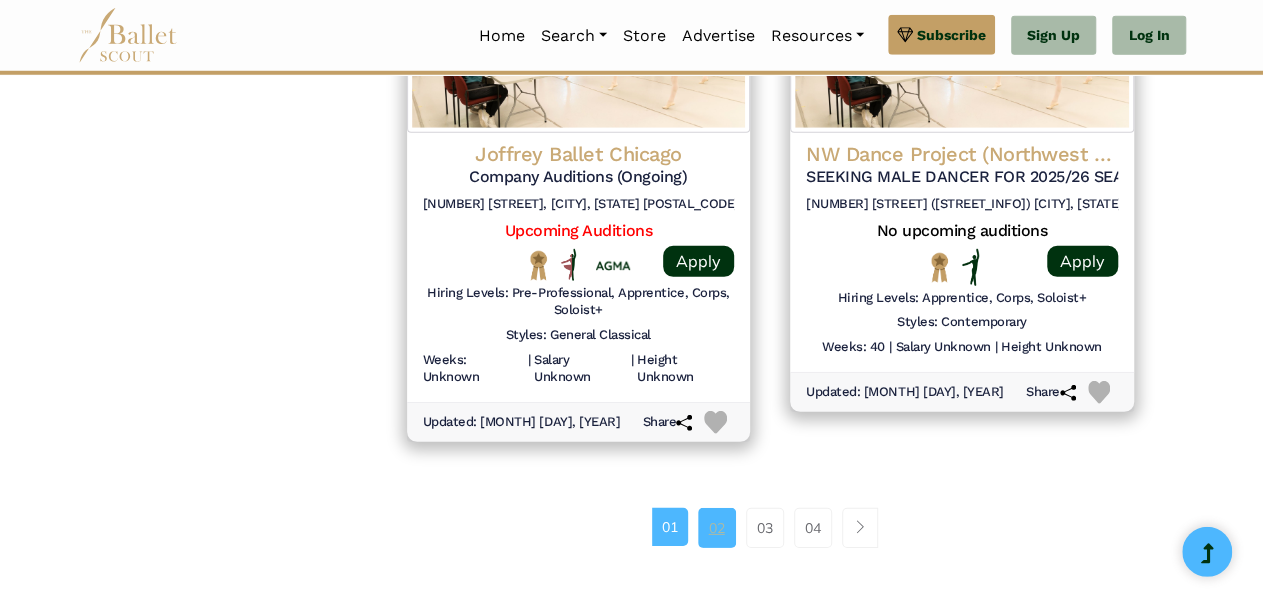 click on "02" at bounding box center [717, 528] 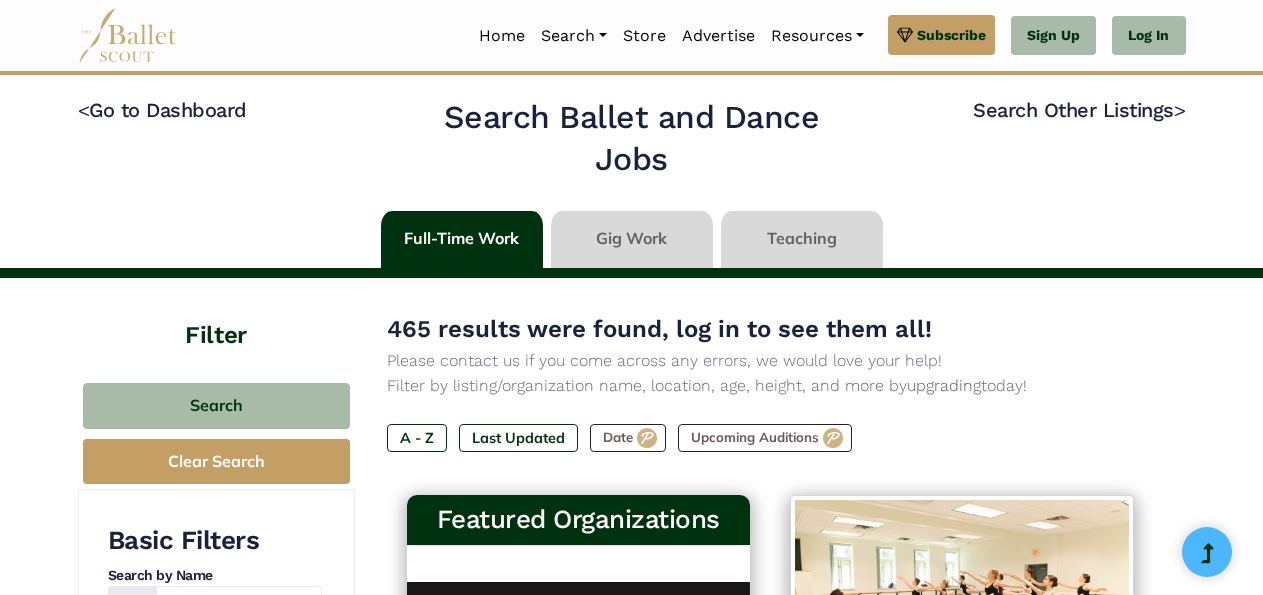 scroll, scrollTop: 0, scrollLeft: 0, axis: both 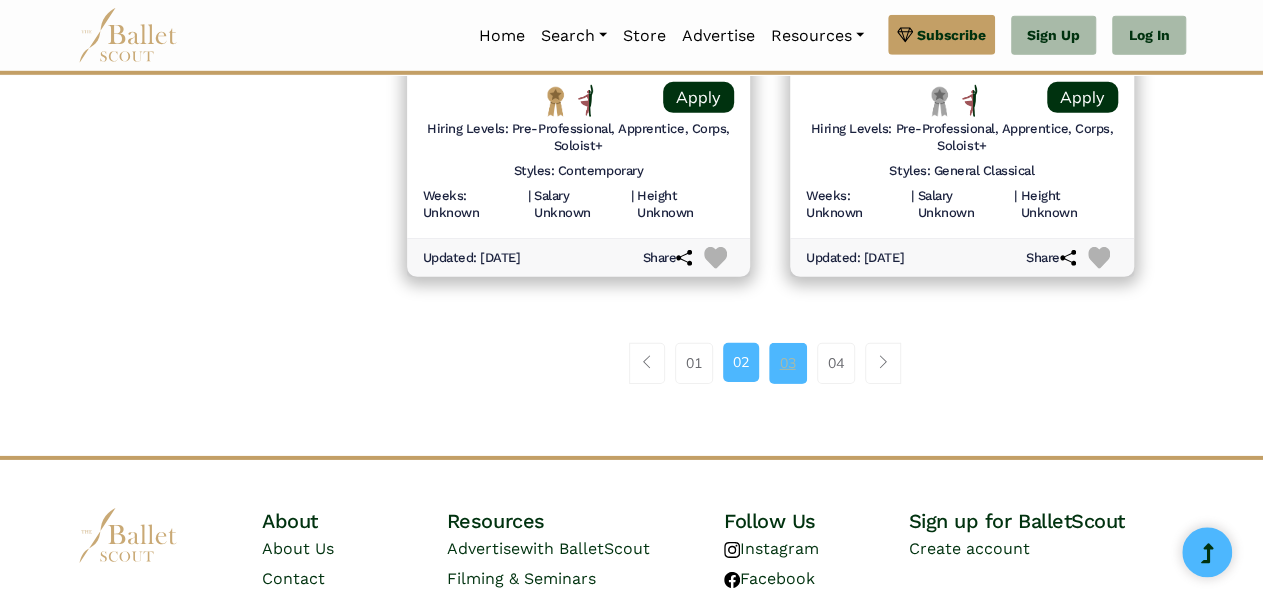 click on "03" at bounding box center (788, 363) 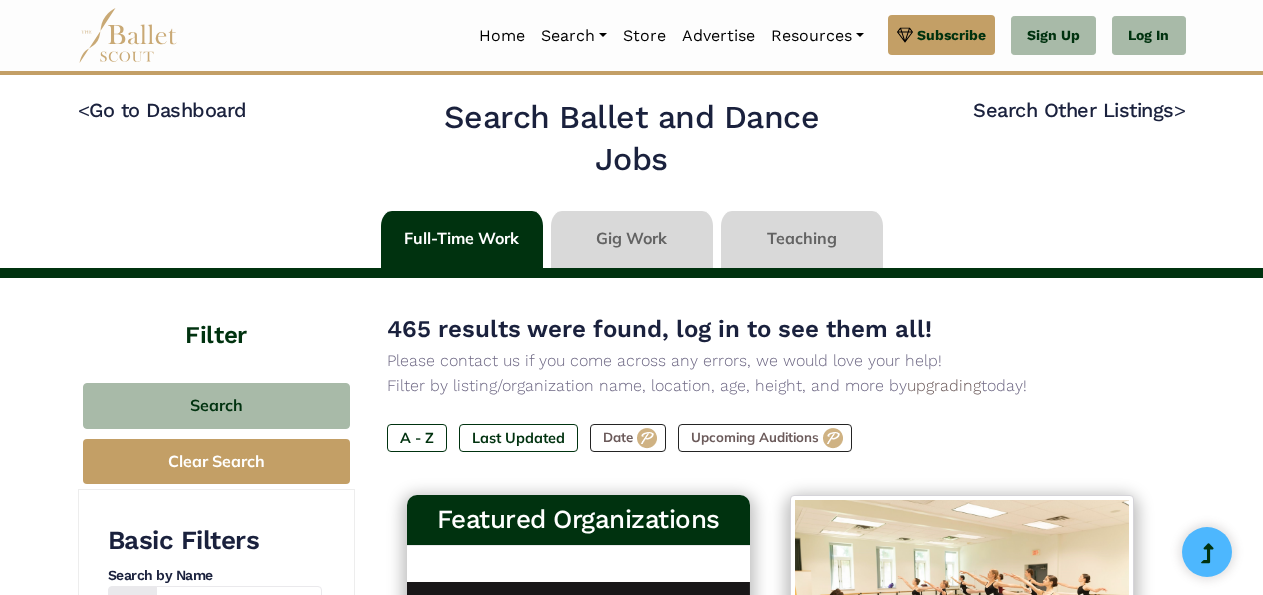 scroll, scrollTop: 0, scrollLeft: 0, axis: both 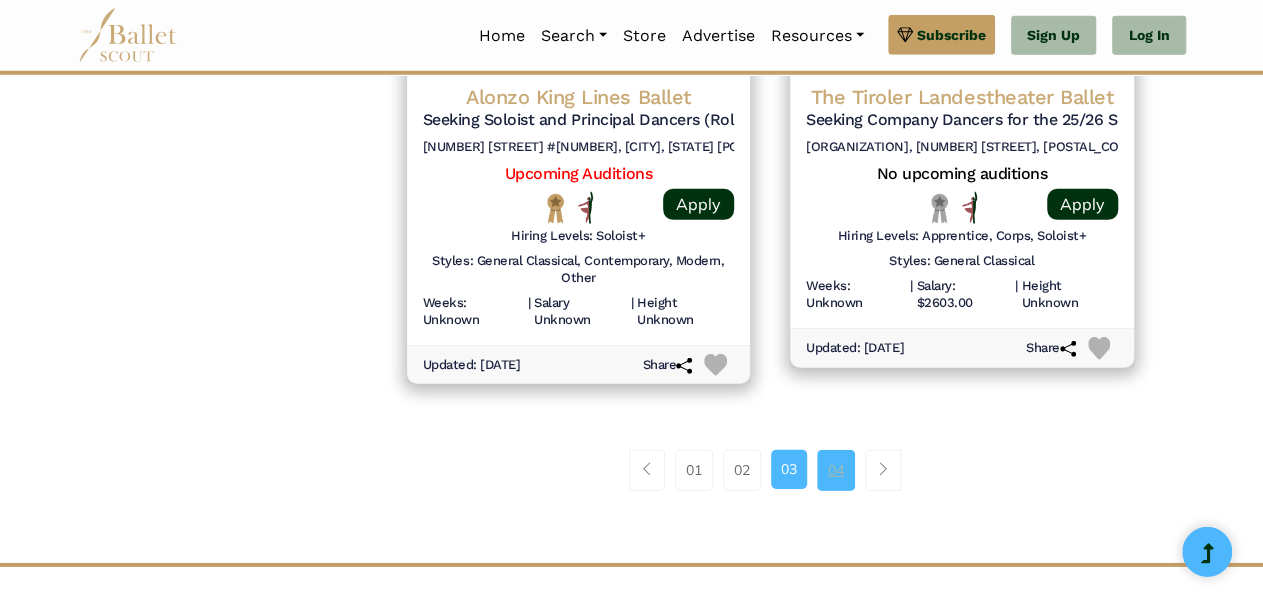 click on "04" at bounding box center (836, 470) 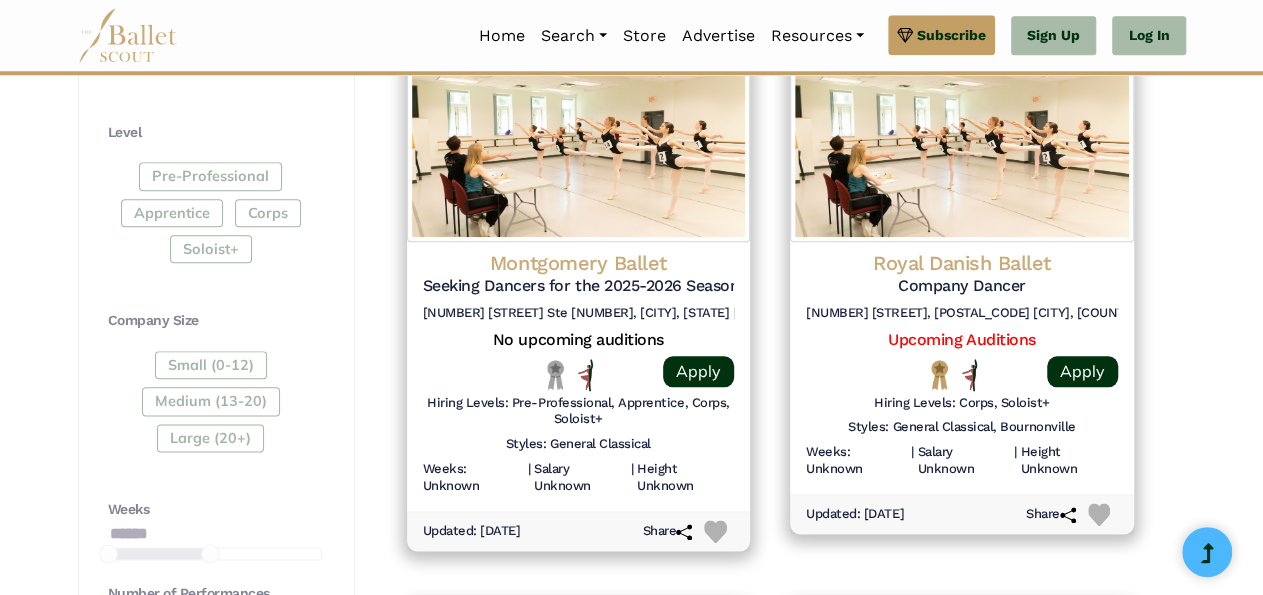 scroll, scrollTop: 1010, scrollLeft: 0, axis: vertical 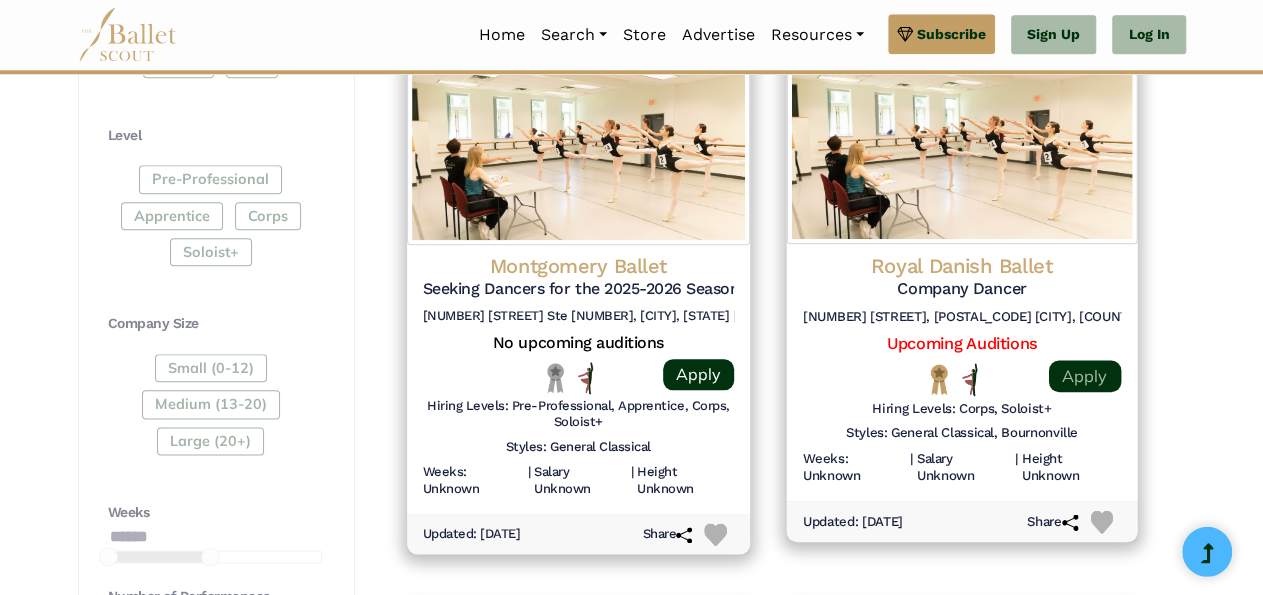 click on "Apply" at bounding box center [1084, 377] 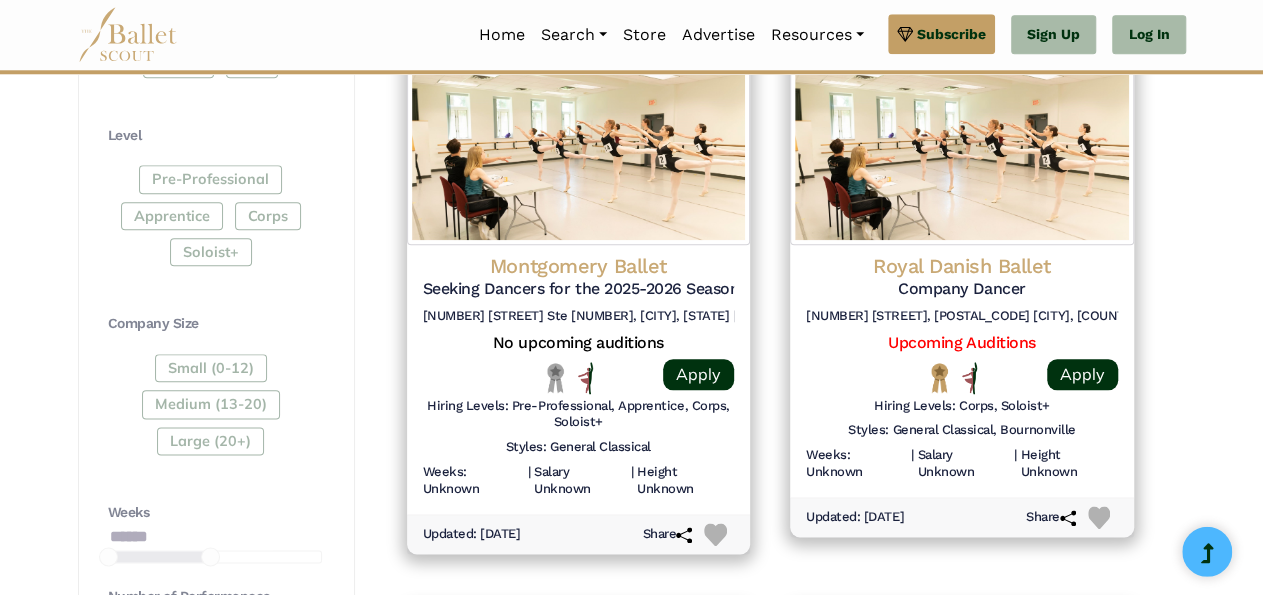 click on "**********" at bounding box center (631, 965) 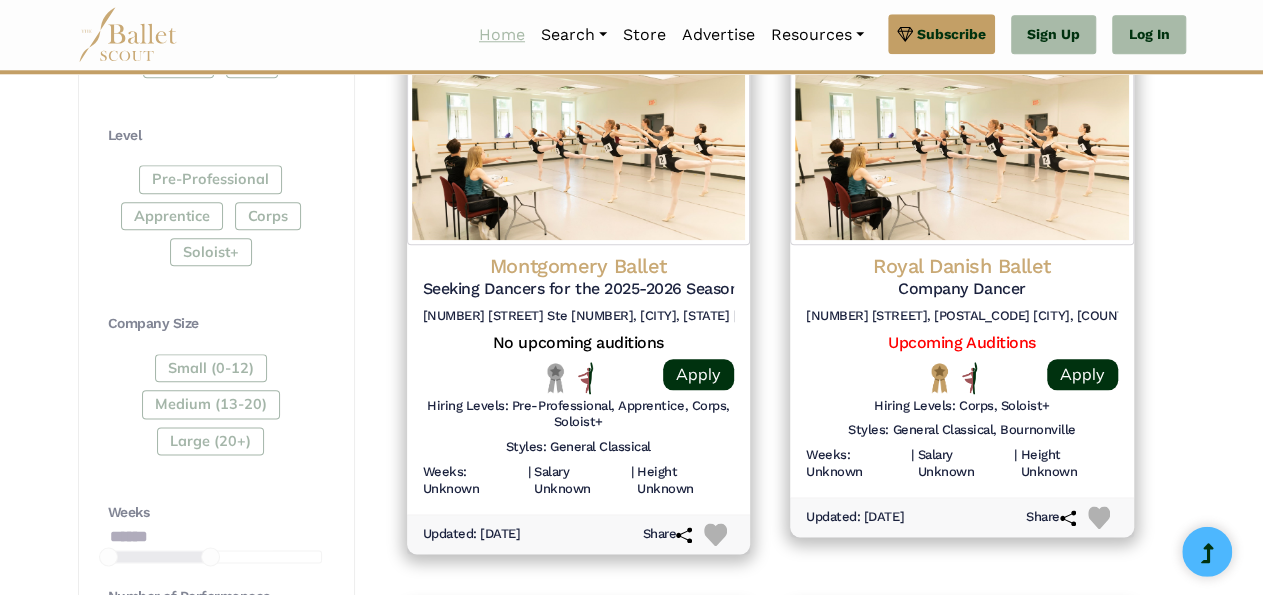 click on "Home" at bounding box center [502, 36] 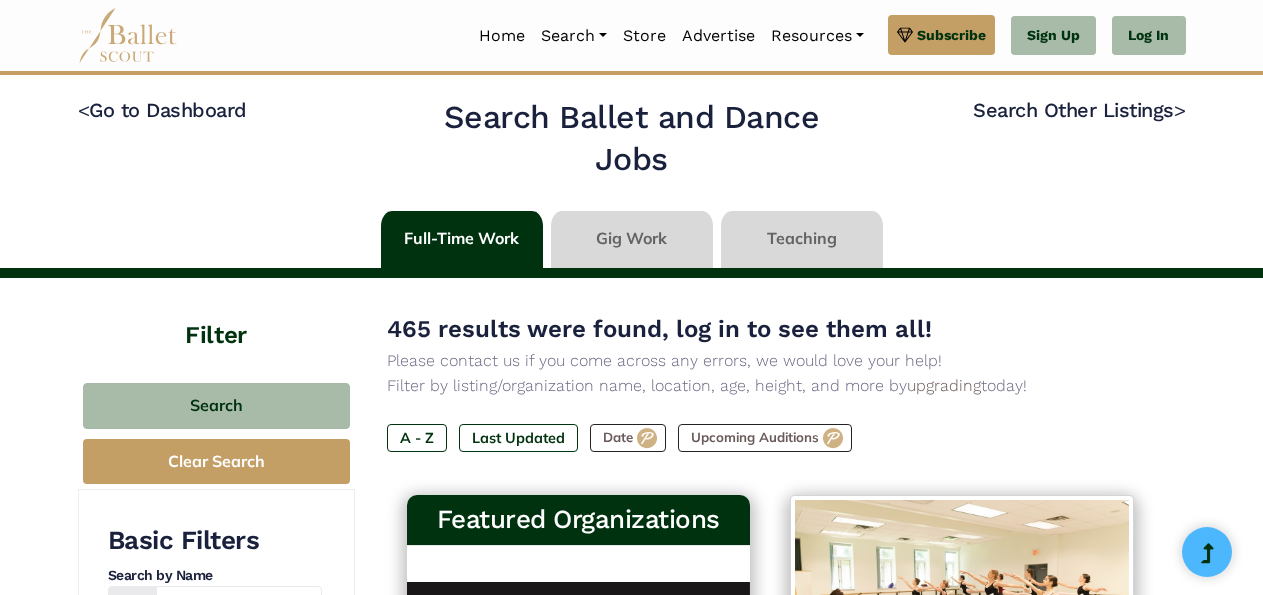 scroll, scrollTop: 0, scrollLeft: 0, axis: both 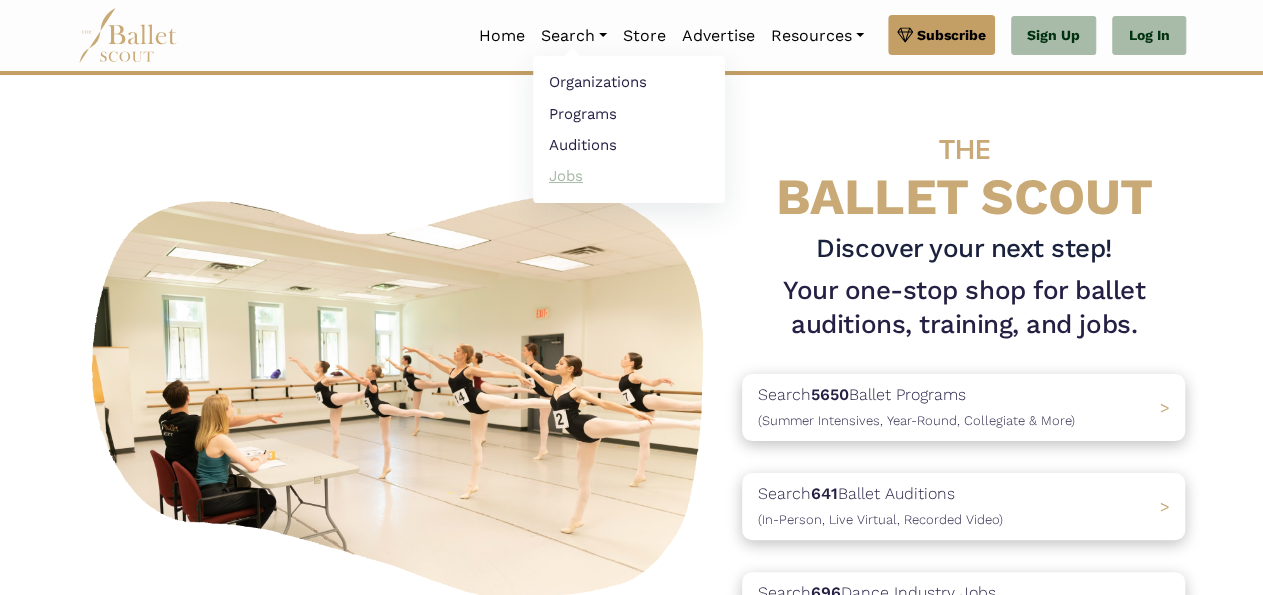 click on "Jobs" at bounding box center [629, 175] 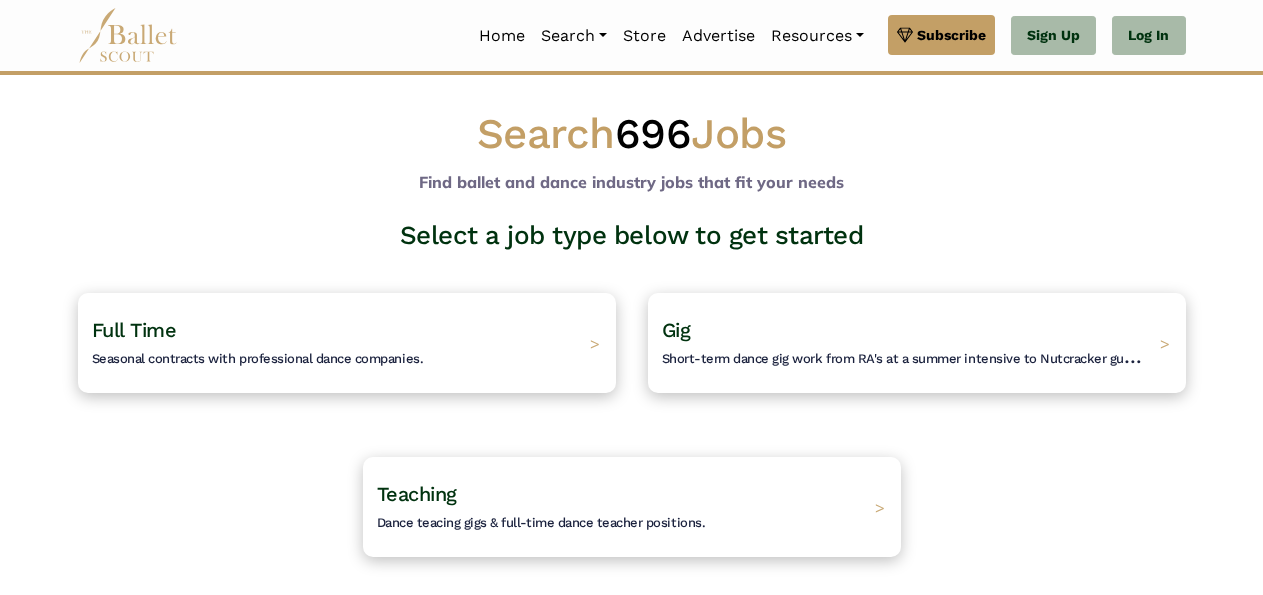scroll, scrollTop: 0, scrollLeft: 0, axis: both 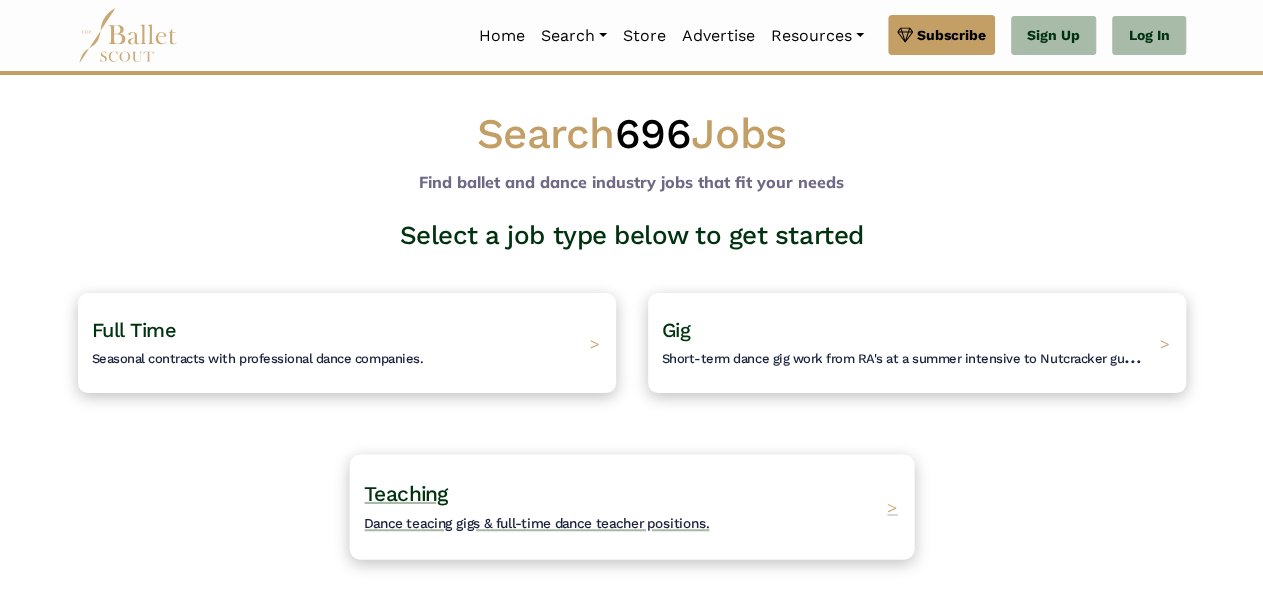 click on "Teaching Dance teacing gigs
& full-time dance teacher positions.
>" at bounding box center (631, 506) 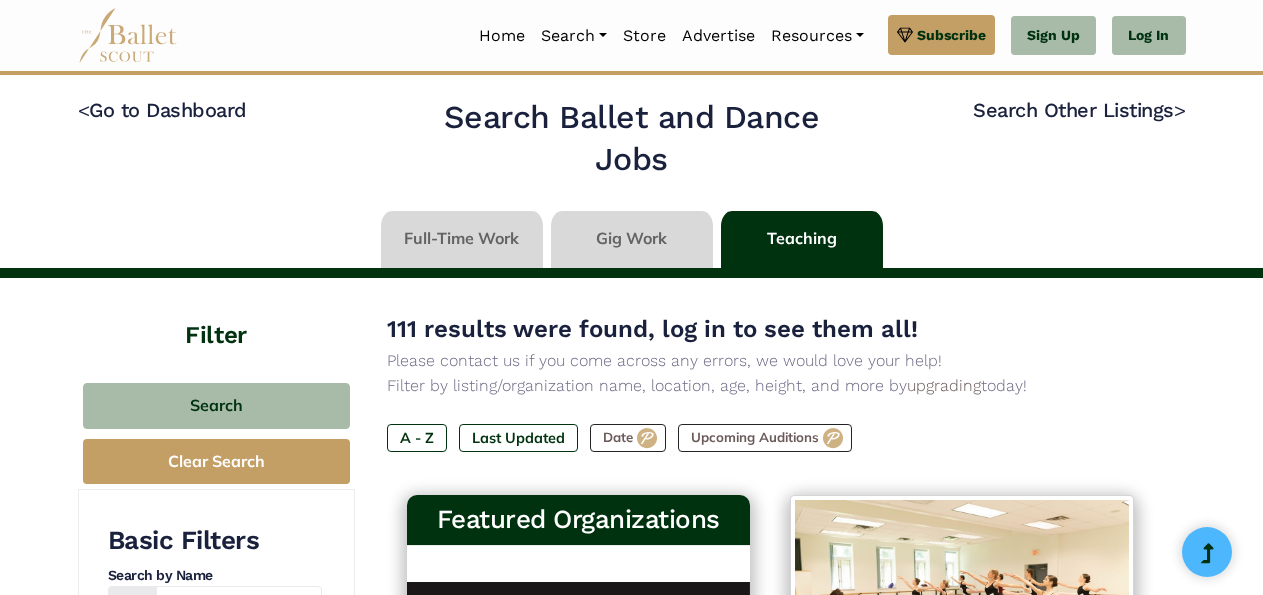 scroll, scrollTop: 0, scrollLeft: 0, axis: both 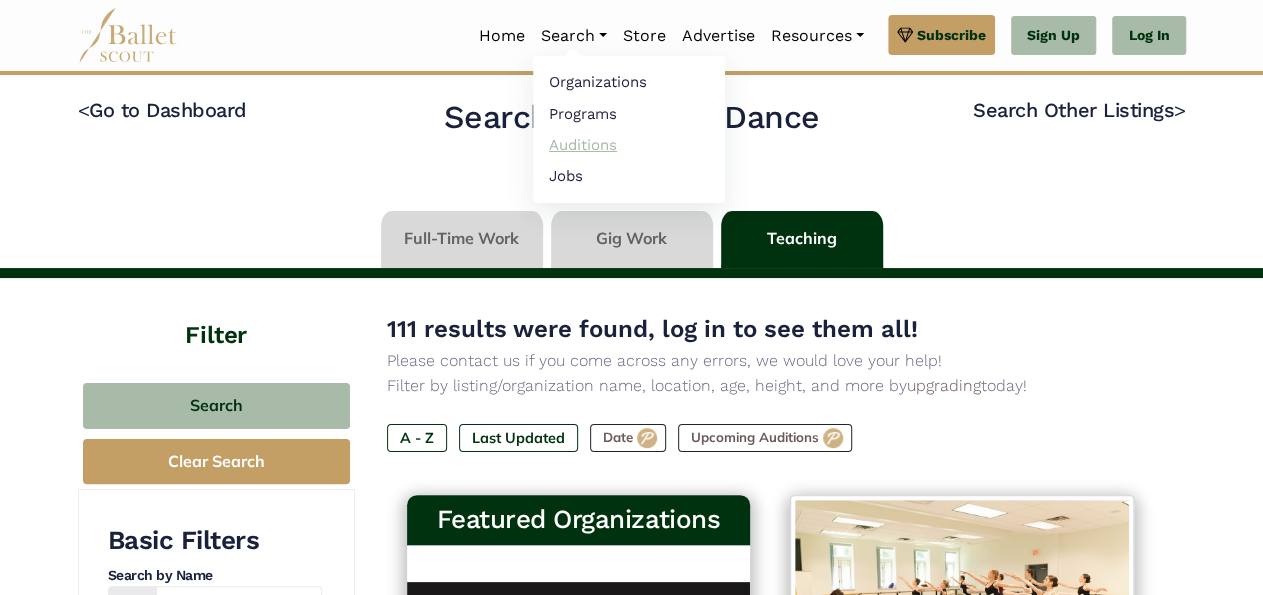 click on "Auditions" at bounding box center [629, 144] 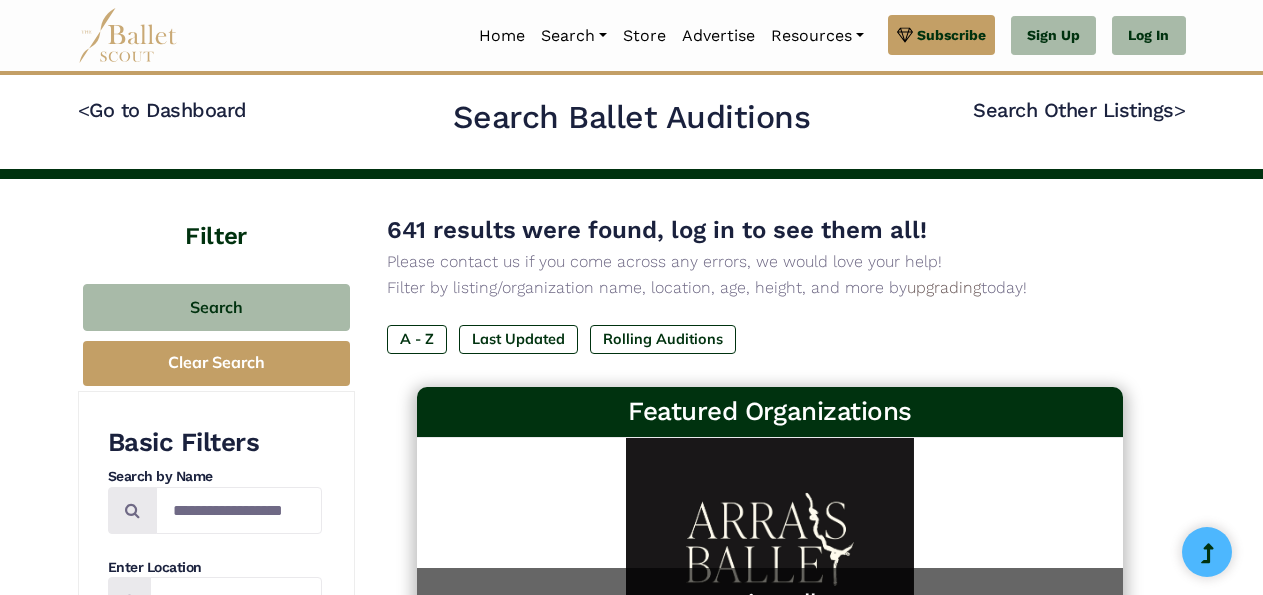 scroll, scrollTop: 0, scrollLeft: 0, axis: both 